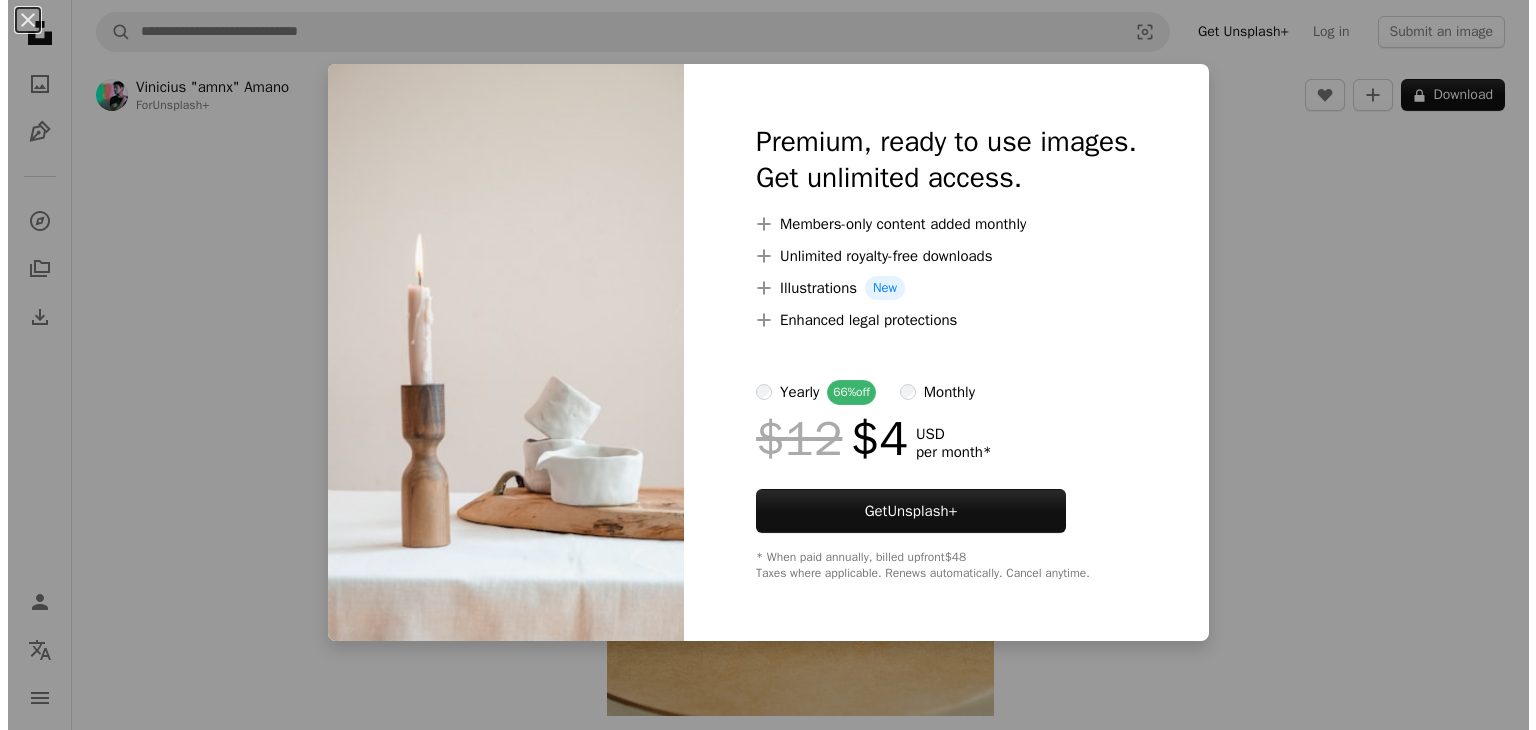 scroll, scrollTop: 5300, scrollLeft: 0, axis: vertical 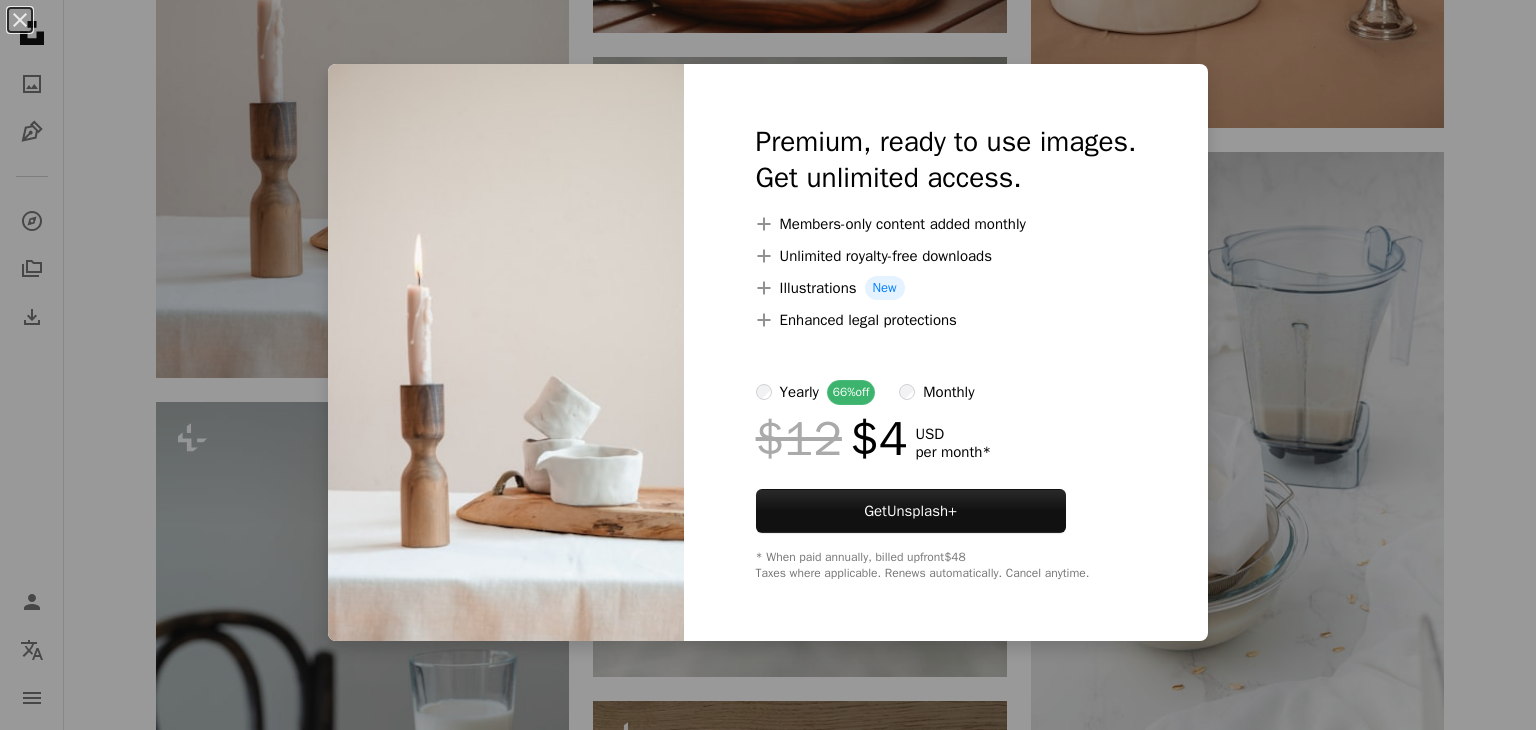 drag, startPoint x: 1507, startPoint y: 200, endPoint x: 1495, endPoint y: 203, distance: 12.369317 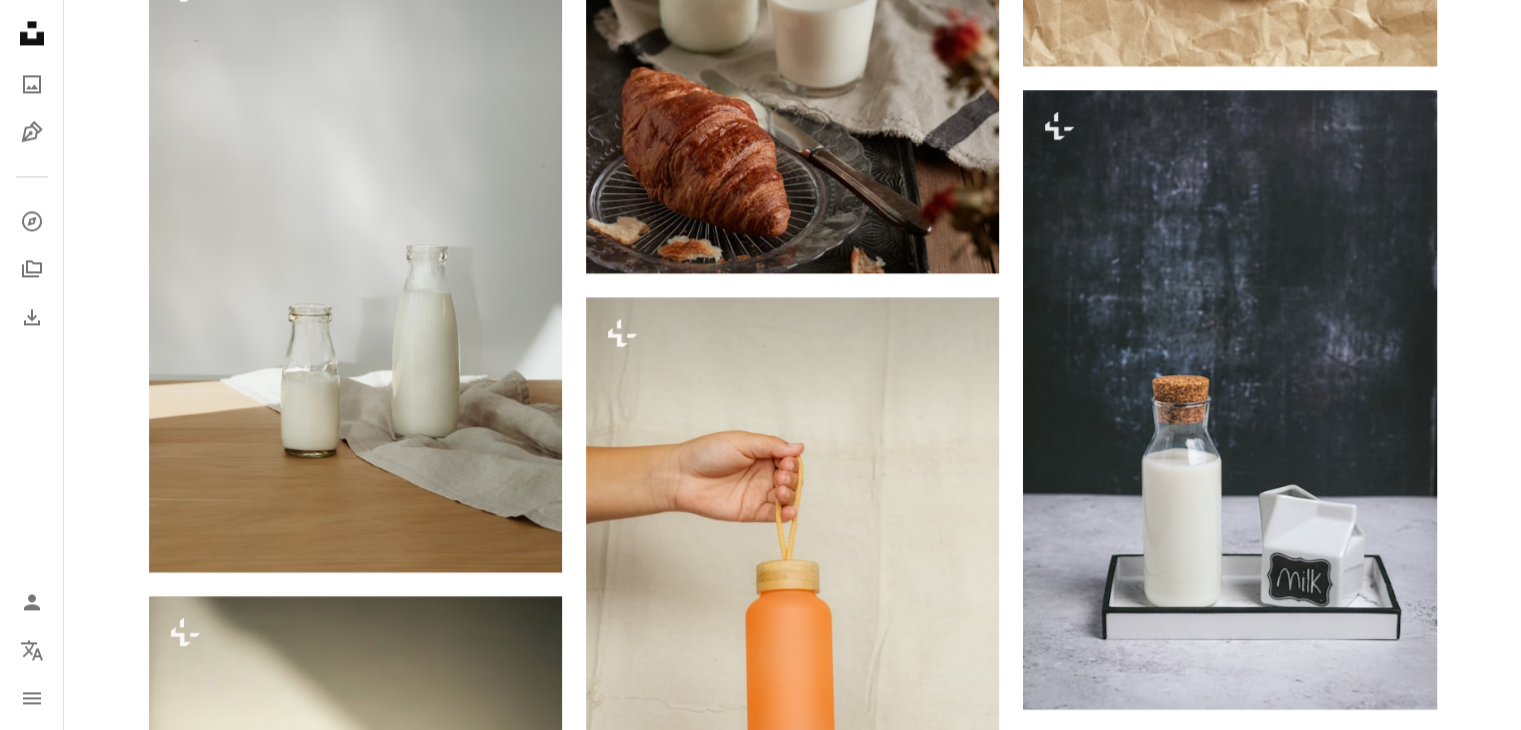 scroll, scrollTop: 3500, scrollLeft: 0, axis: vertical 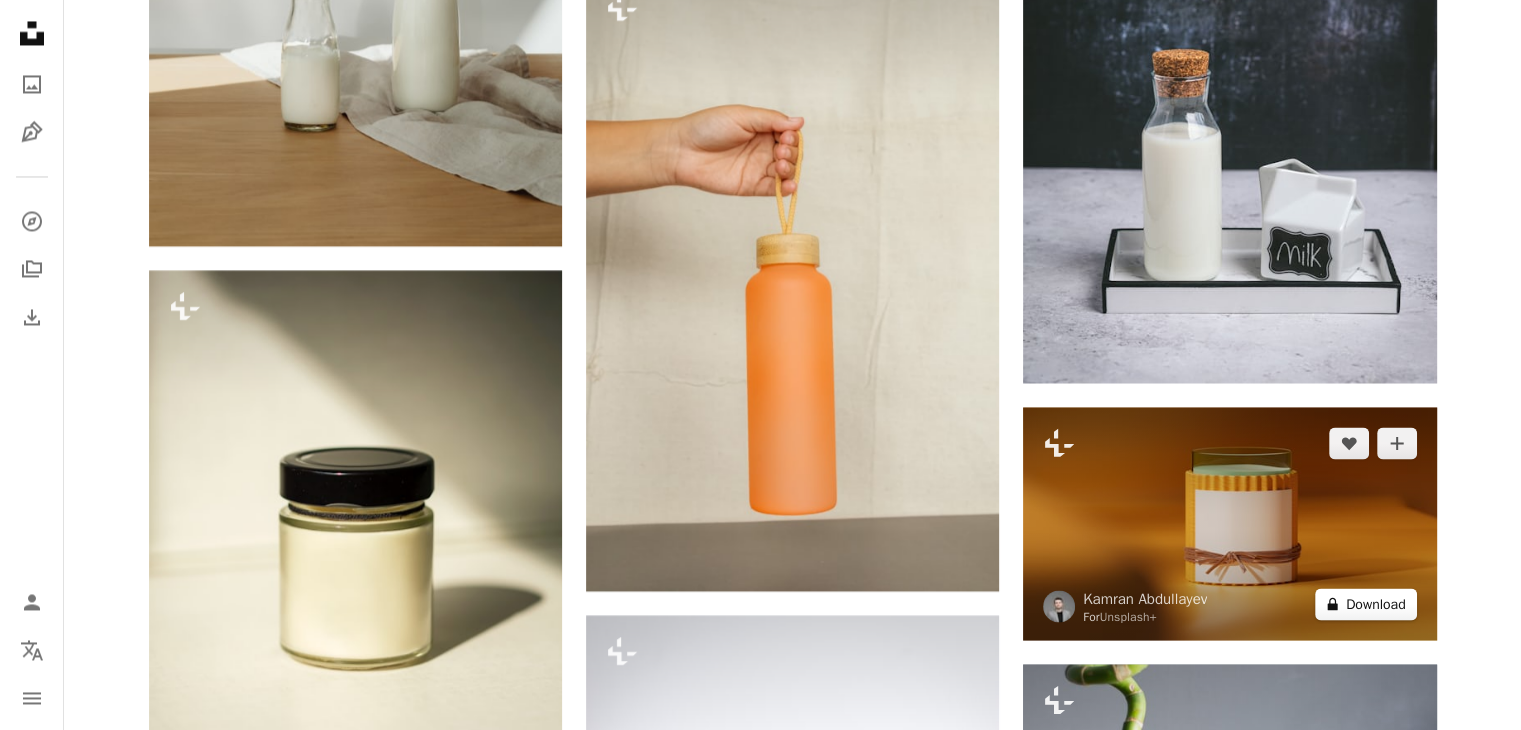 click on "A lock Download" at bounding box center (1366, 604) 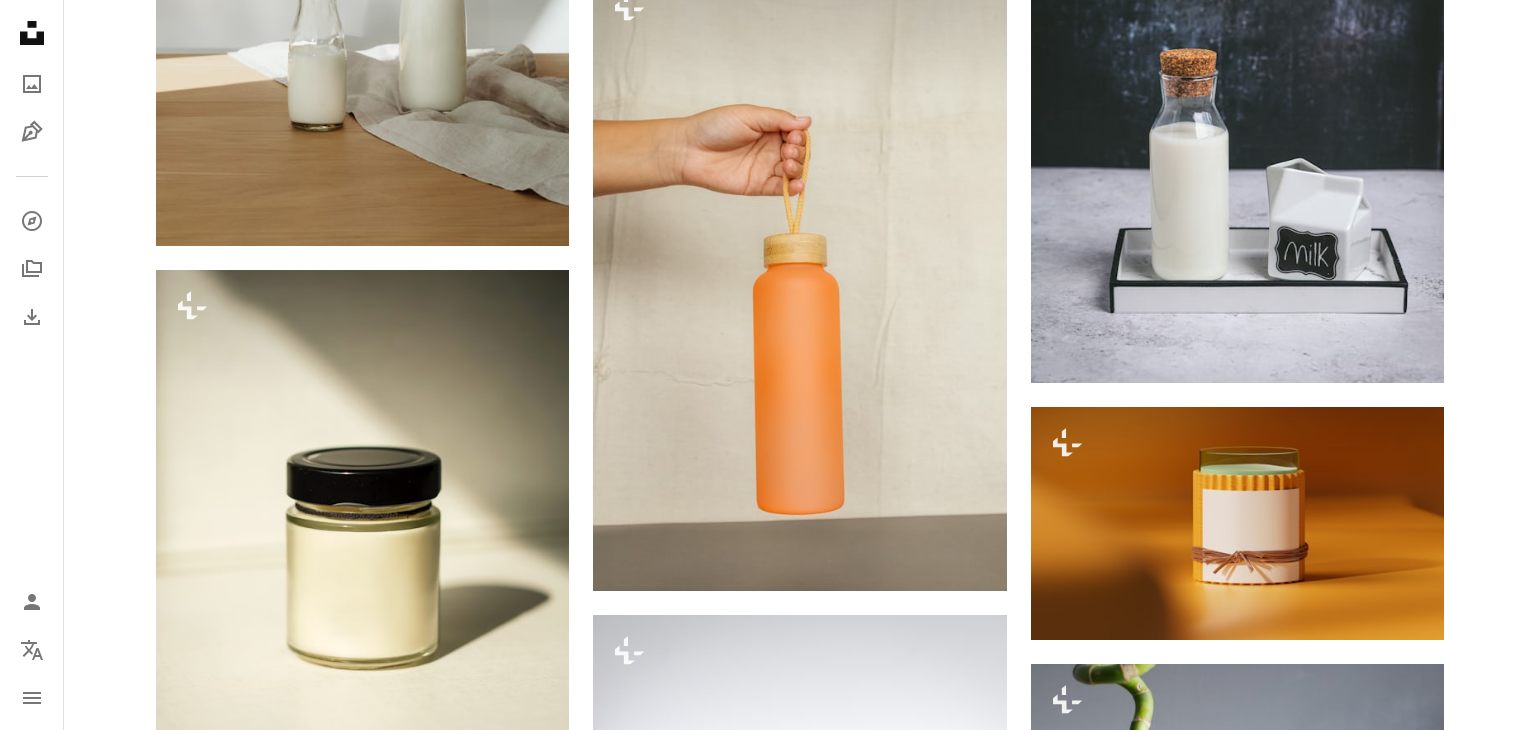 click on "An X shape Premium, ready to use images. Get unlimited access. A plus sign Members-only content added monthly A plus sign Unlimited royalty-free downloads A plus sign Illustrations  New A plus sign Enhanced legal protections yearly 66%  off monthly $12   $4 USD per month * Get  Unsplash+ * When paid annually, billed upfront  $48 Taxes where applicable. Renews automatically. Cancel anytime." at bounding box center [768, 9441] 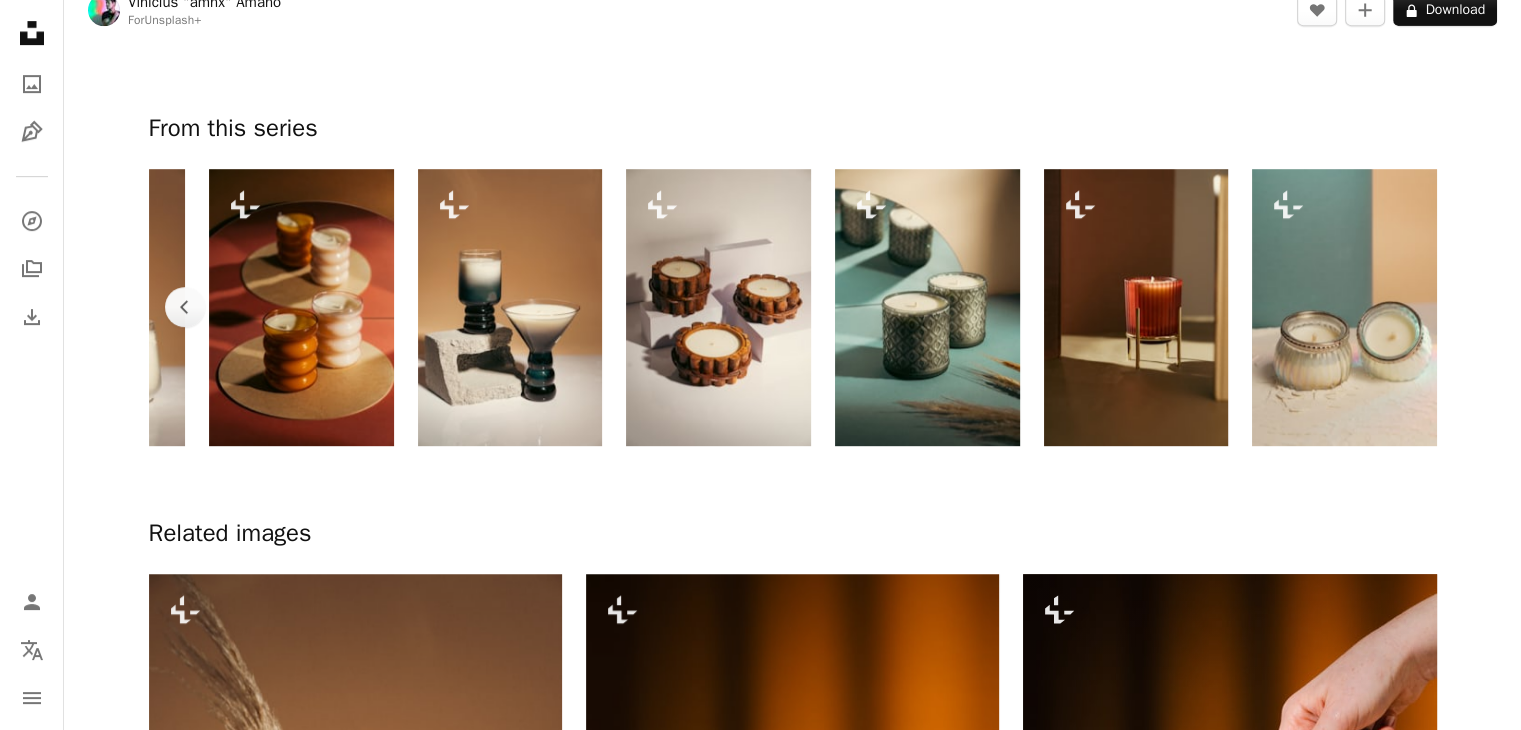 scroll, scrollTop: 700, scrollLeft: 0, axis: vertical 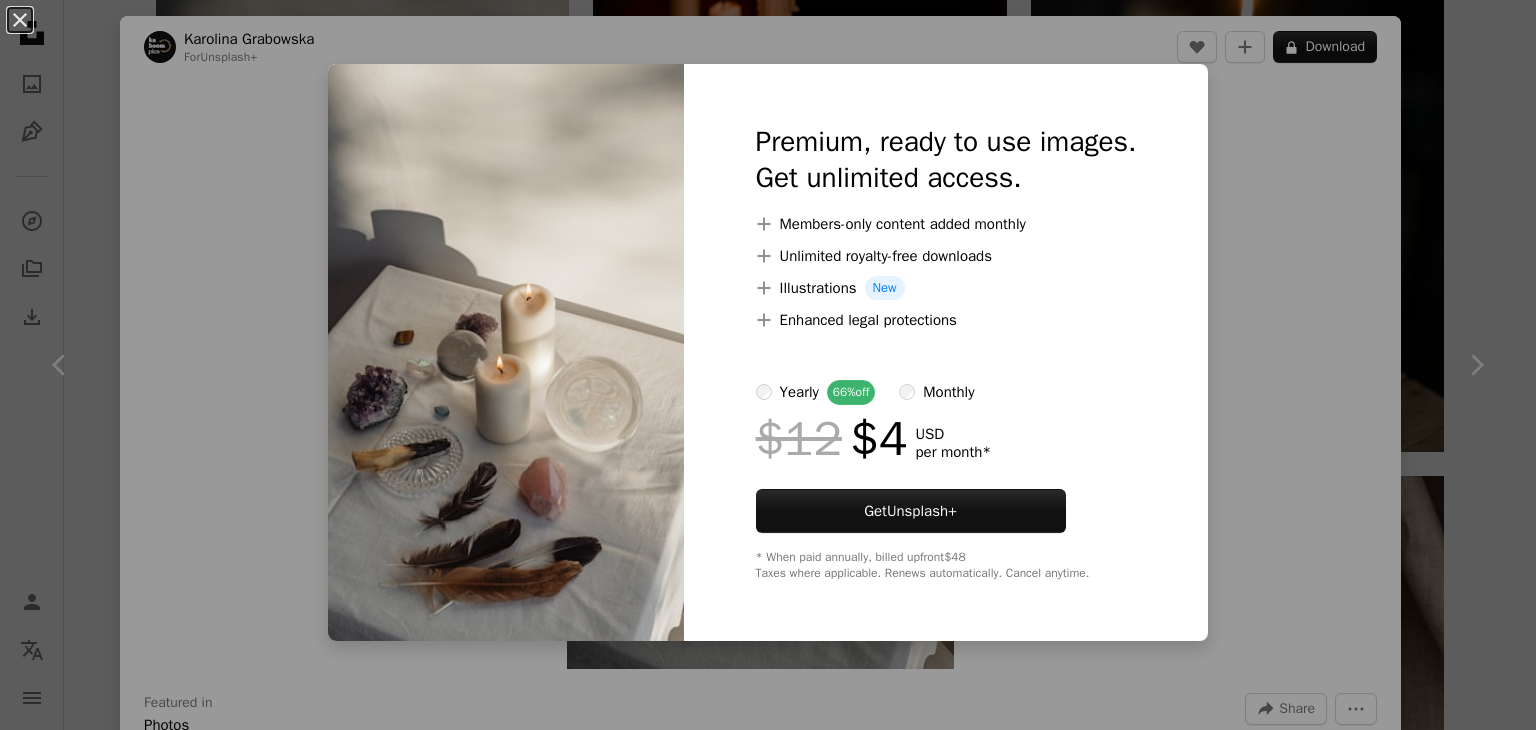 click on "An X shape Premium, ready to use images. Get unlimited access. A plus sign Members-only content added monthly A plus sign Unlimited royalty-free downloads A plus sign Illustrations  New A plus sign Enhanced legal protections yearly 66%  off monthly $12   $4 USD per month * Get  Unsplash+ * When paid annually, billed upfront  $48 Taxes where applicable. Renews automatically. Cancel anytime." at bounding box center [768, 365] 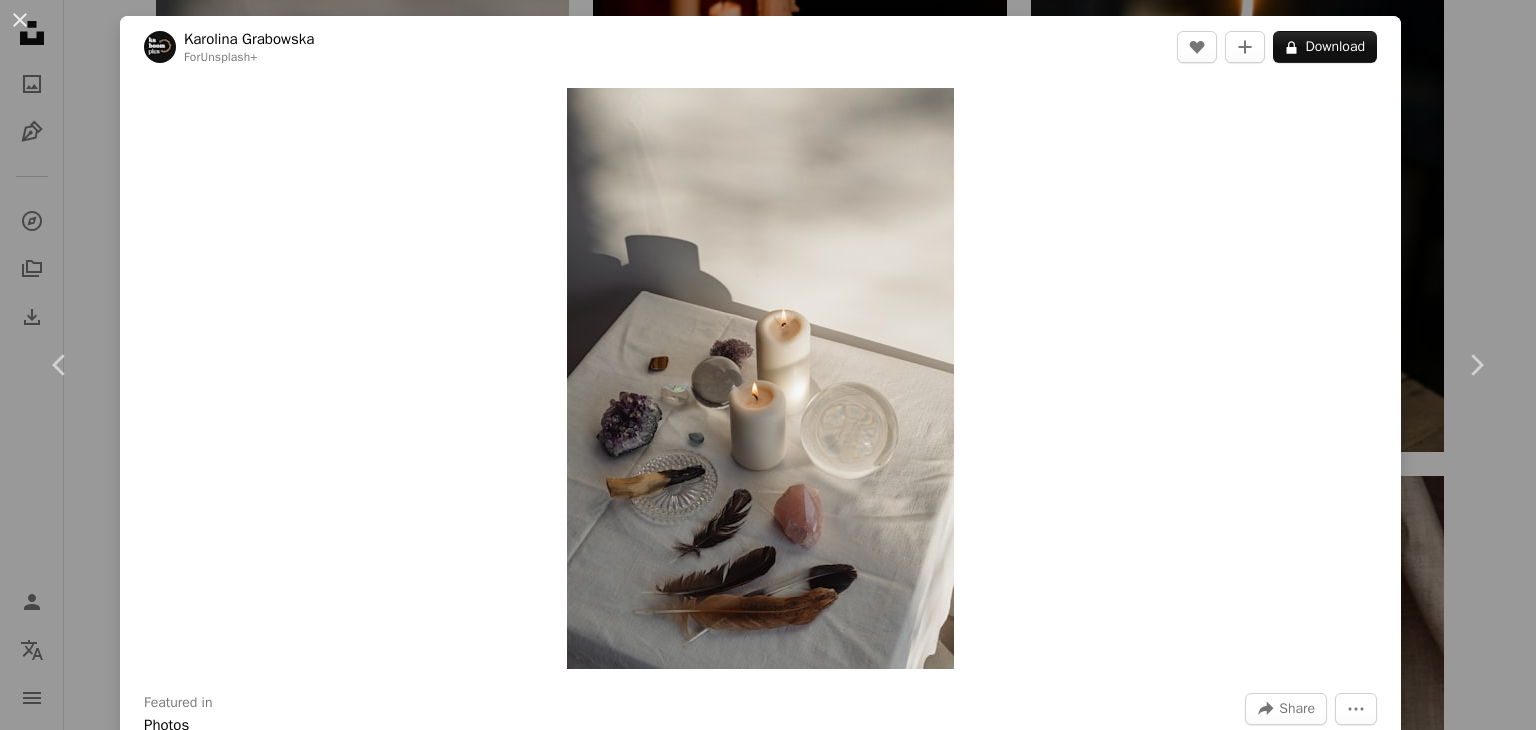 click on "An X shape Chevron left Chevron right [FIRST] [LAST] For  Unsplash+ A heart A plus sign A lock Download Zoom in Featured in Photos A forward-right arrow Share More Actions Calendar outlined Published on  [DATE], [YEAR] Camera Canon, EOS 5D Mark IV Safety Licensed under the  Unsplash+ License candle astrology aura crystals zodiac horoscope fortune telling smudging horoscopes Creative Commons images From this series Chevron right Plus sign for Unsplash+ Plus sign for Unsplash+ Plus sign for Unsplash+ Plus sign for Unsplash+ Plus sign for Unsplash+ Plus sign for Unsplash+ Plus sign for Unsplash+ Plus sign for Unsplash+ Plus sign for Unsplash+ Plus sign for Unsplash+ Related images Plus sign for Unsplash+ A heart A plus sign [FIRST] [LAST] For  Unsplash+ A lock Download Plus sign for Unsplash+ A heart A plus sign [FIRST] [LAST] For  Unsplash+ A lock Download Plus sign for Unsplash+ A heart A plus sign [FIRST] [LAST] For  Unsplash+ A lock Download Plus sign for Unsplash+ A heart A plus sign" at bounding box center (768, 365) 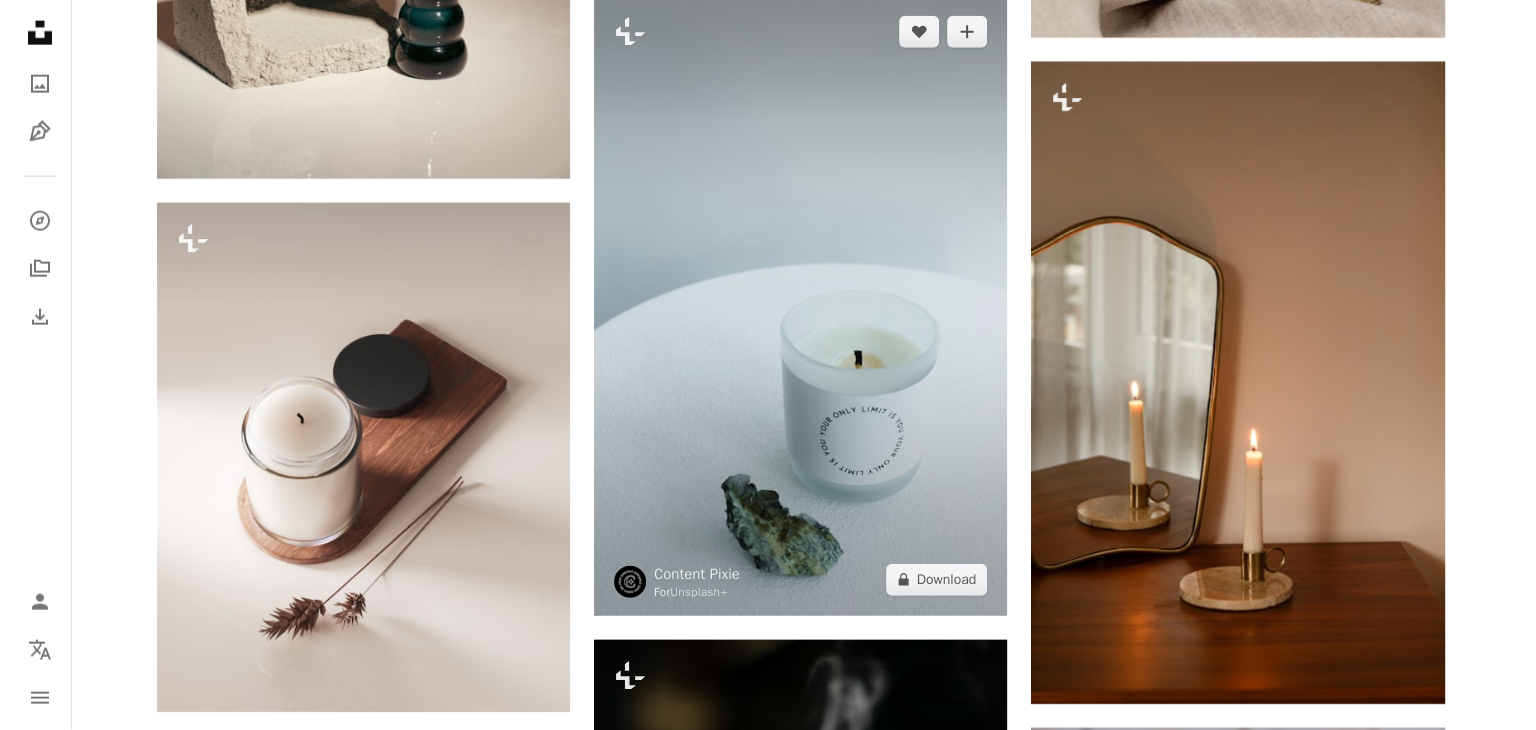 scroll, scrollTop: 5200, scrollLeft: 0, axis: vertical 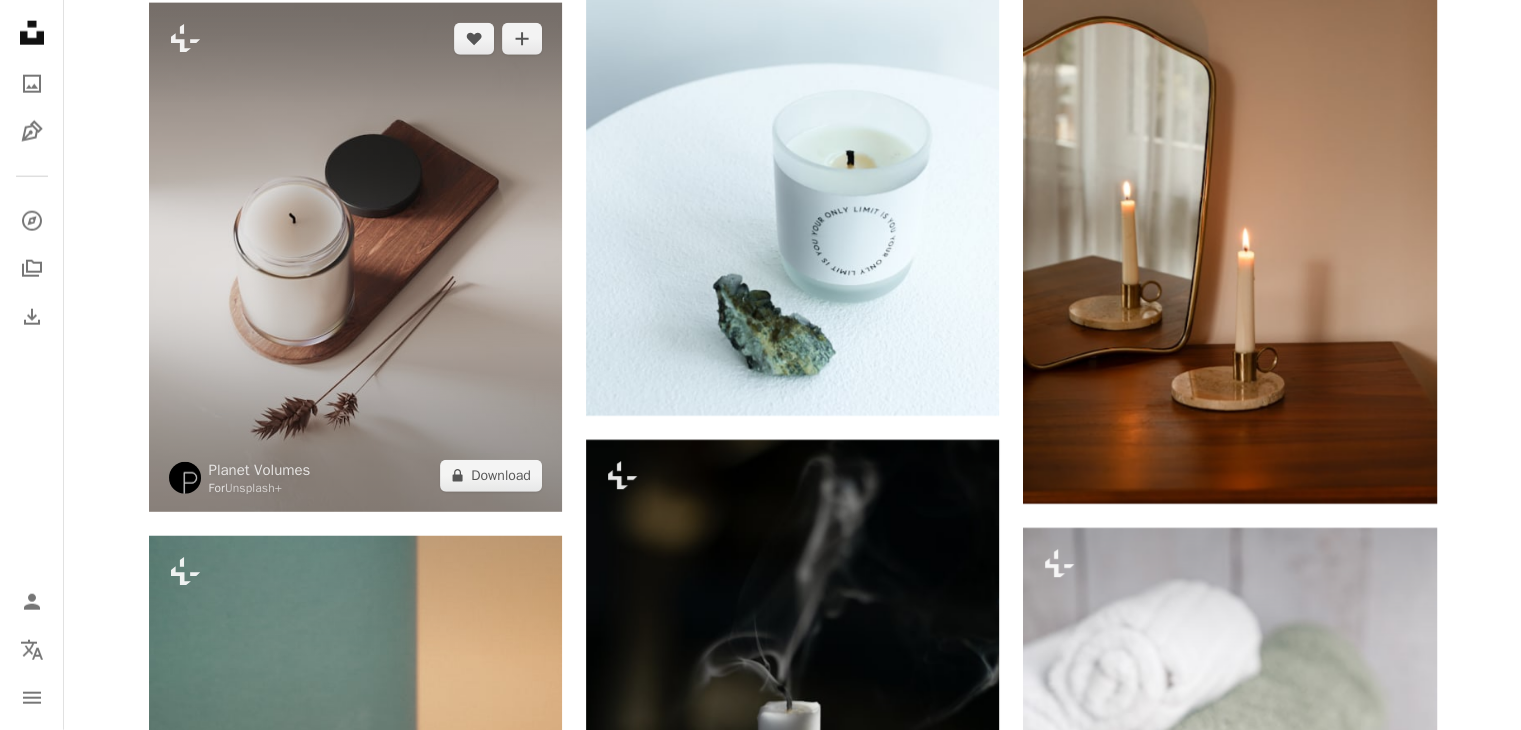drag, startPoint x: 419, startPoint y: 253, endPoint x: 399, endPoint y: 238, distance: 25 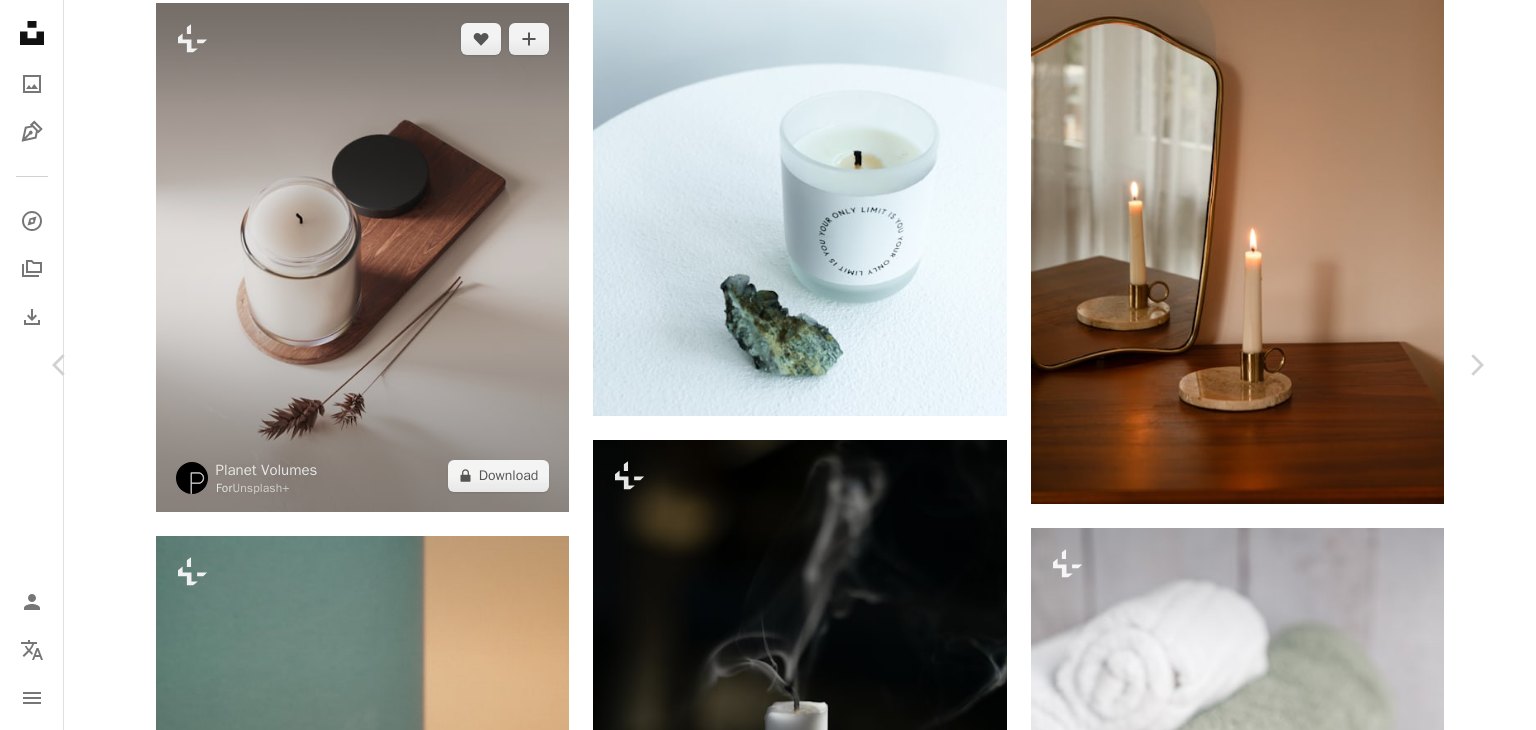 drag, startPoint x: 399, startPoint y: 238, endPoint x: 733, endPoint y: 279, distance: 336.50705 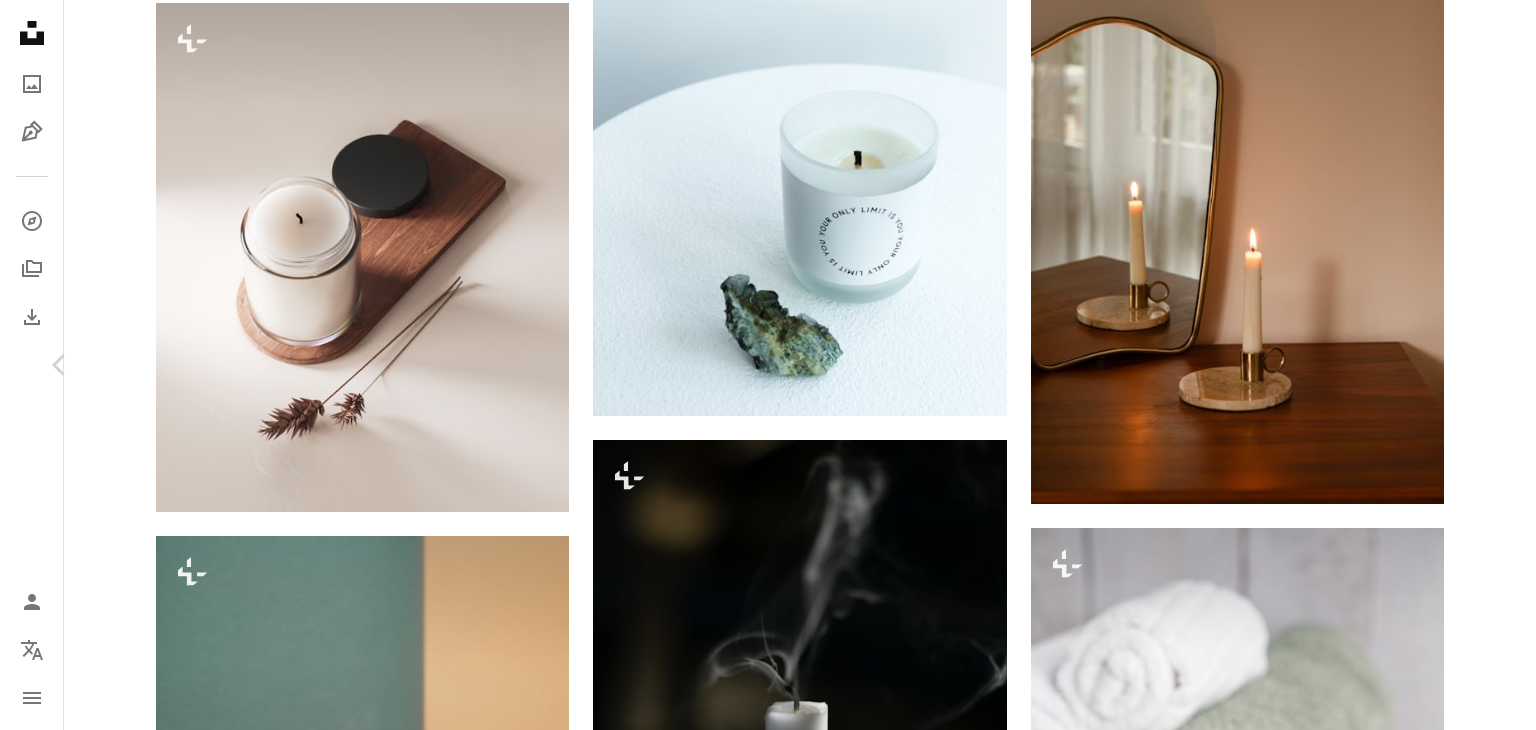 click on "Chevron right" 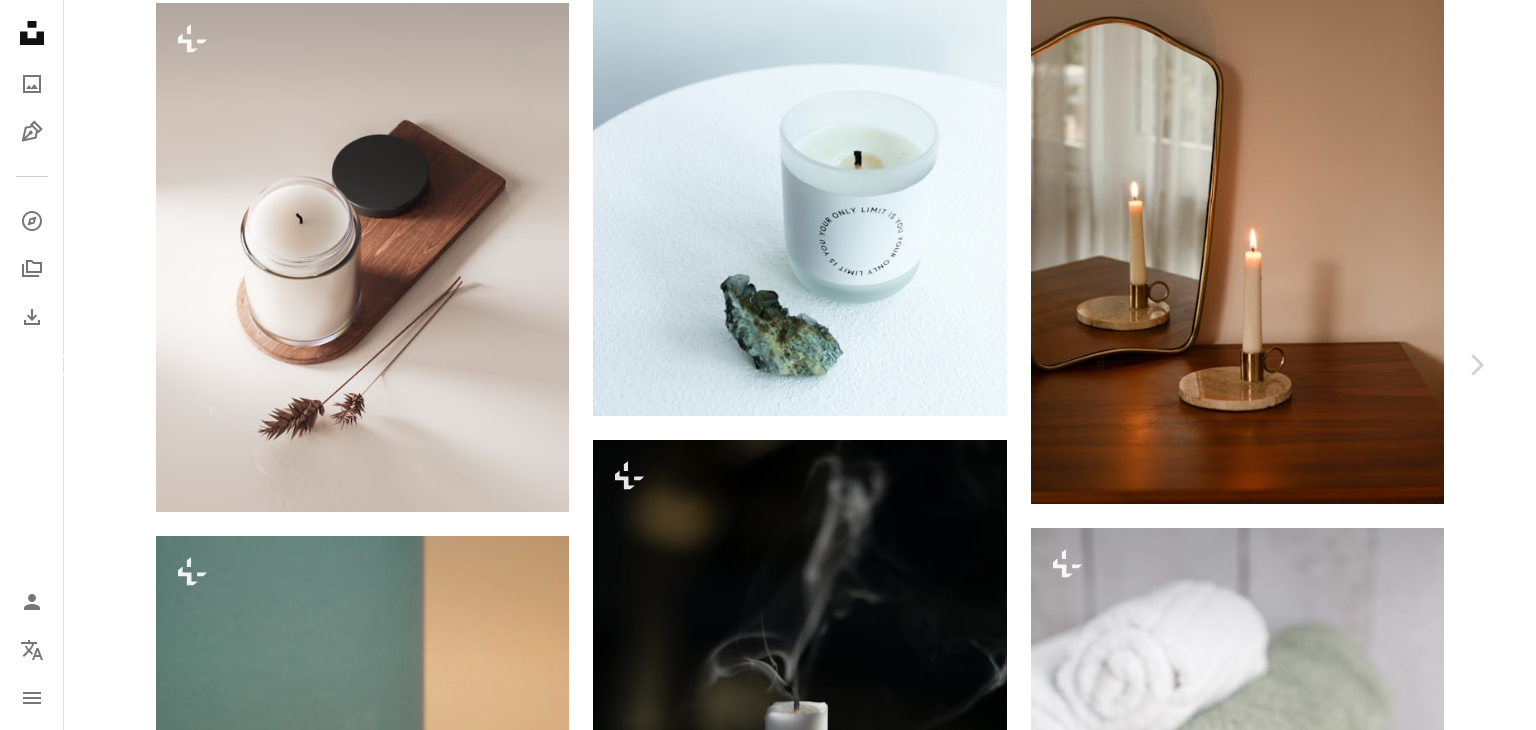 click on "Chevron left" 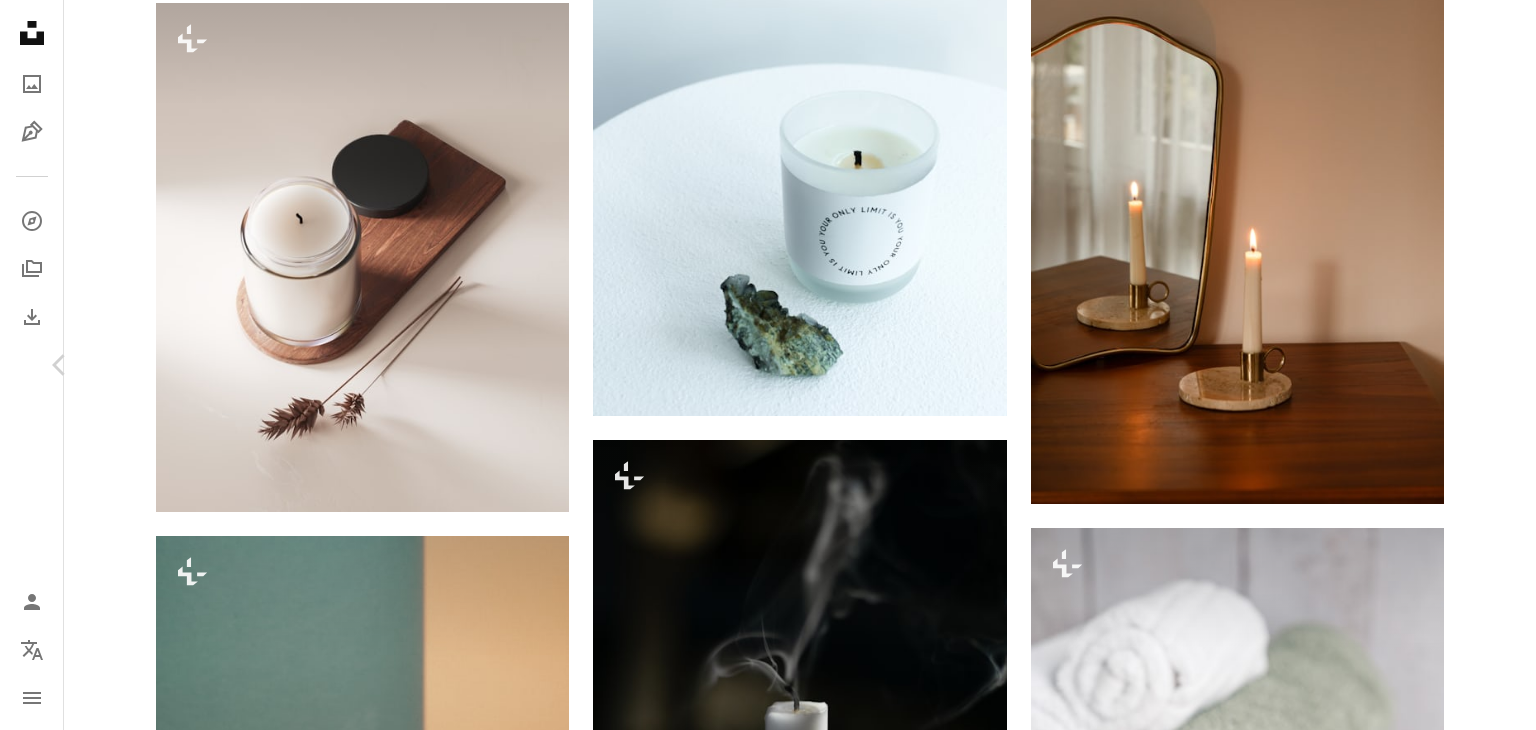 click 